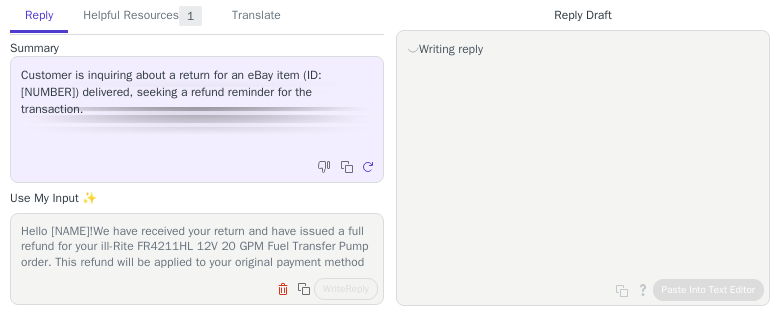 scroll, scrollTop: 0, scrollLeft: 0, axis: both 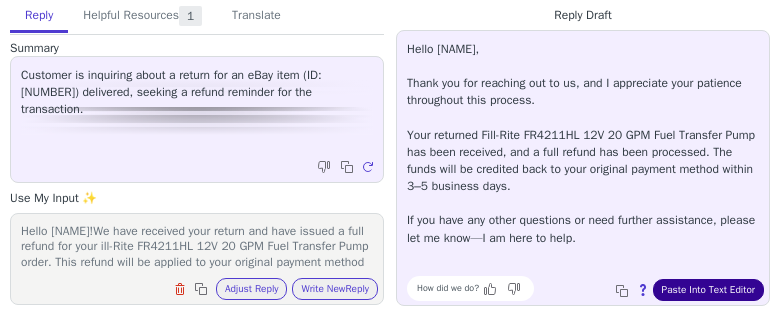 click on "Paste Into Text Editor" at bounding box center [708, 290] 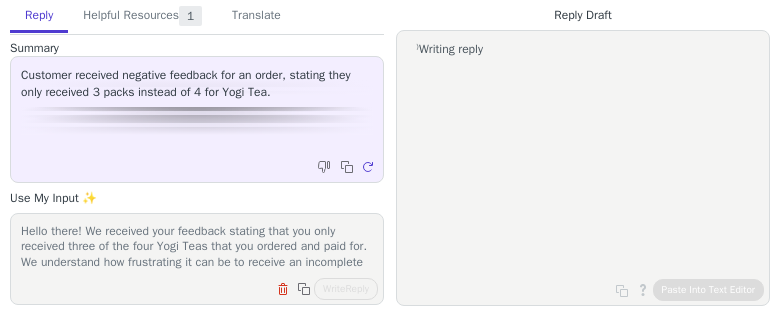 scroll, scrollTop: 0, scrollLeft: 0, axis: both 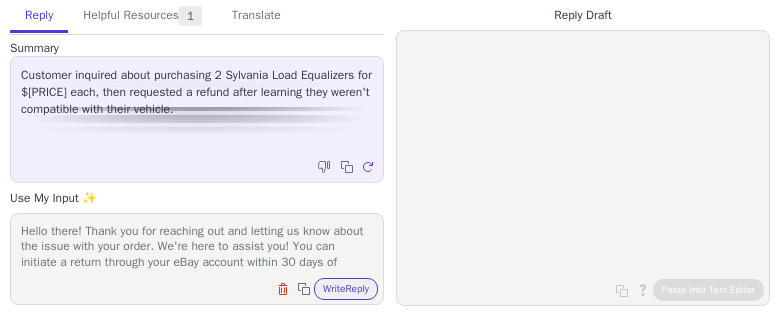 click on "Write  Reply" at bounding box center [346, 289] 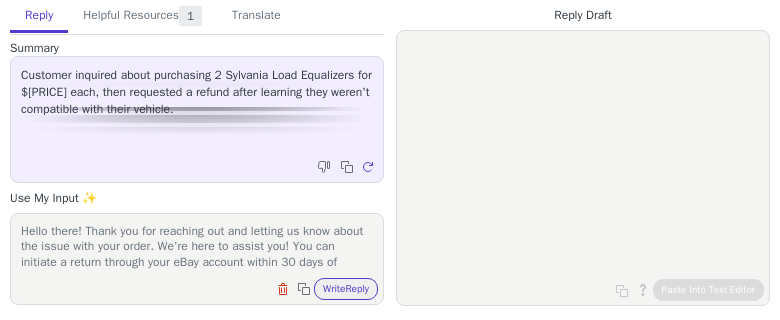 scroll, scrollTop: 0, scrollLeft: 0, axis: both 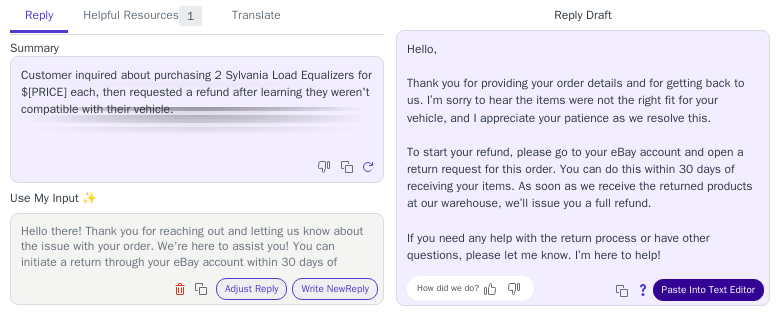 click on "Paste Into Text Editor" at bounding box center [708, 290] 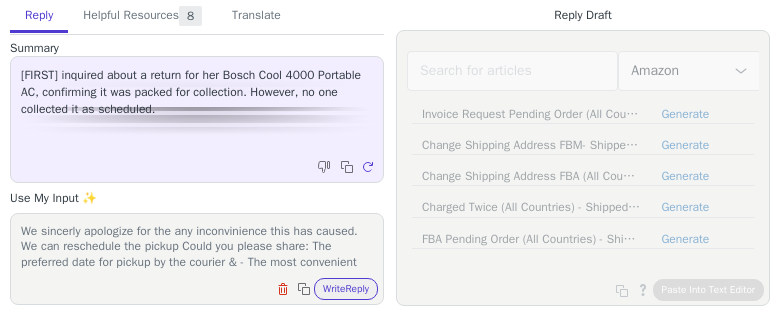 scroll, scrollTop: 0, scrollLeft: 0, axis: both 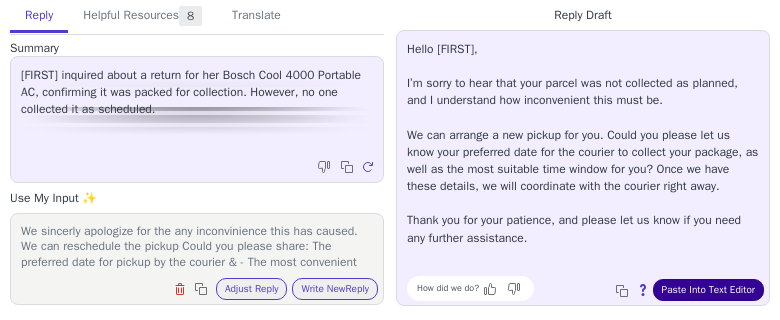 click on "Paste Into Text Editor" at bounding box center [708, 290] 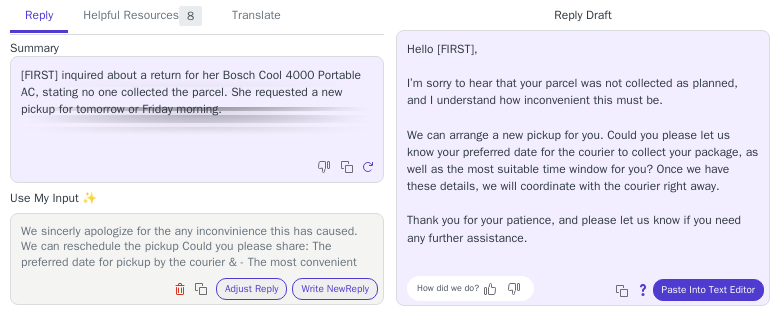 click on "We sincerly apologize for the any inconvinience this has caused. We can reschedule the pickup Could you please share: The preferred date for pickup by the courier & - The most convenient time window for the pickup" at bounding box center [197, 246] 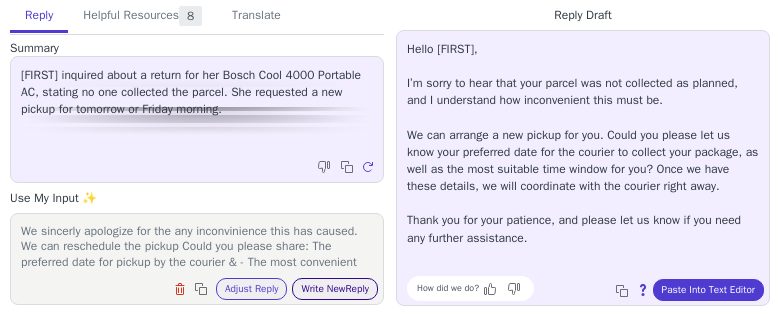 paste on "Hello [FIRST],
Thank you for providing your preference.
Attached to this message, you’ll find your UPS prepaid return label. We will arrange for the courier to pick up your Bosch Cool 4000 Portable AC on [DATE] between [TIME] and [TIME], as requested.
When you’re packing the item, please place your Amazon order ID (#206-3601718-5225109) inside the box. This will help us process your return without delay.
Once your return arrives, your refund will be issued within 7–10 business days and the credited amount will be returned to your original payment method.
If you have any other questions or need further help, please feel free to get in touch." 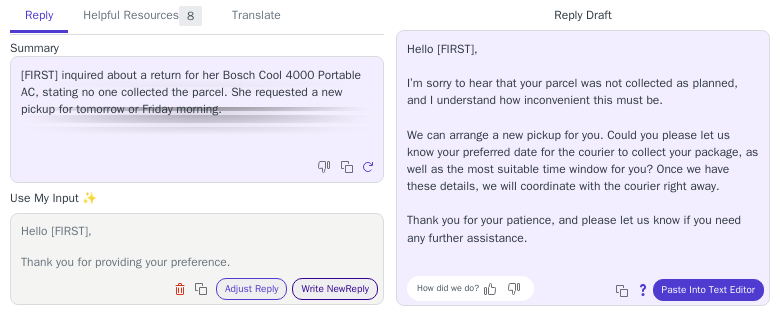 scroll, scrollTop: 248, scrollLeft: 0, axis: vertical 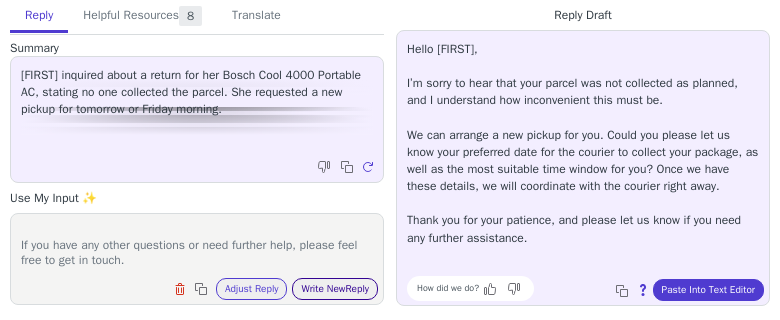 type on "Hello Alba,
Thank you for providing your preference.
Attached to this message, you’ll find your UPS prepaid return label. We will arrange for the courier to pick up your Bosch Cool 4000 Portable AC on July 9th between 8:00 AM to 1:00 PM, as requested.
When you’re packing the item, please place your Amazon order ID (#206-3601718-5225109) inside the box. This will help us process your return without delay.
Once your return arrives, your refund will be issued within 7–10 business days and the credited amount will be returned to your original payment method.
If you have any other questions or need further help, please feel free to get in touch." 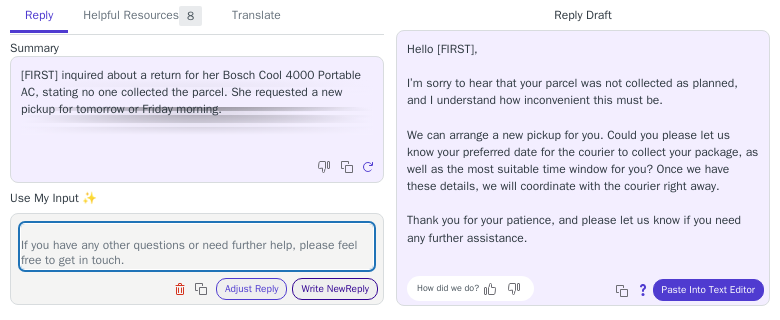 click on "Write New  Reply" at bounding box center [335, 289] 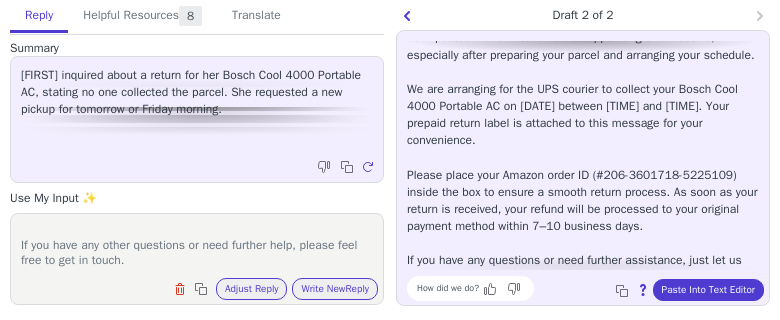 scroll, scrollTop: 96, scrollLeft: 0, axis: vertical 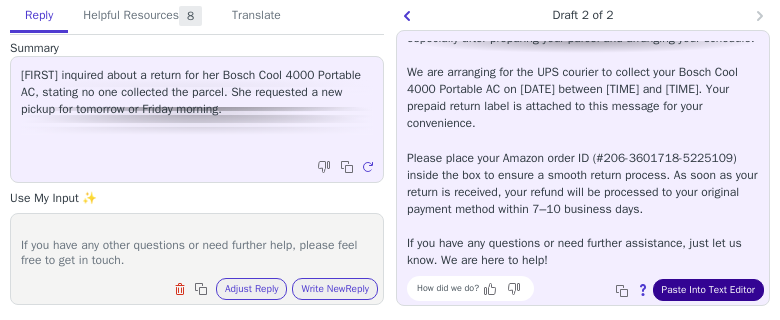 click on "Paste Into Text Editor" at bounding box center (708, 290) 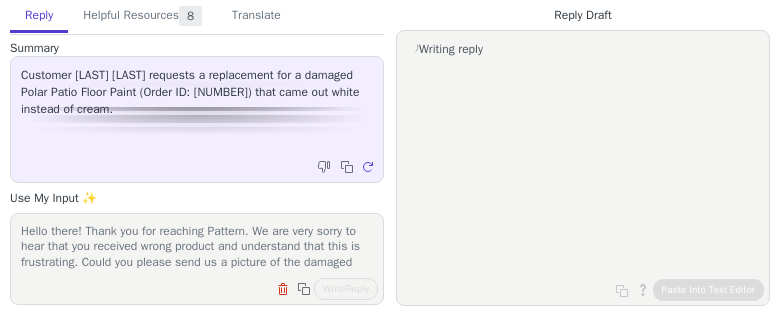 scroll, scrollTop: 0, scrollLeft: 0, axis: both 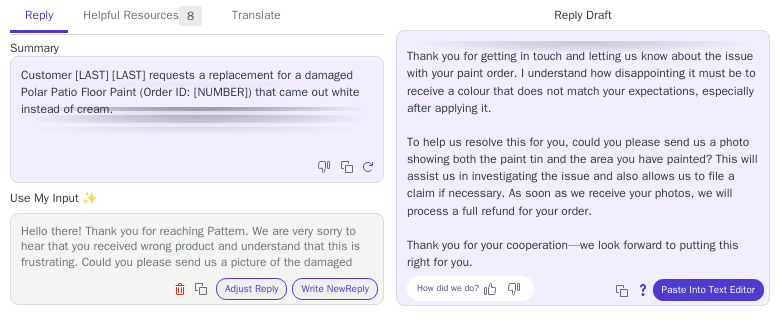 click on "How did we do?   Copy to clipboard About this reply Paste Into Text Editor" at bounding box center (593, 288) 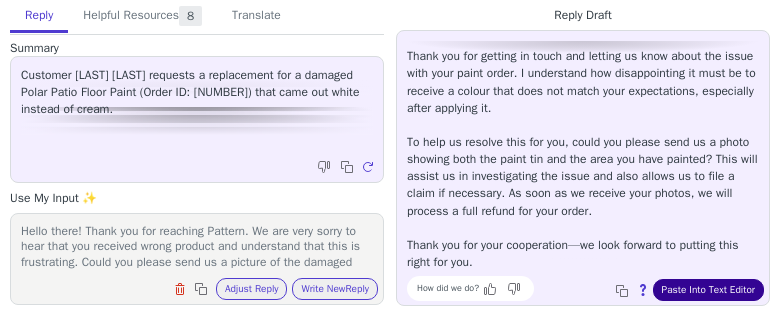click on "Paste Into Text Editor" at bounding box center (708, 290) 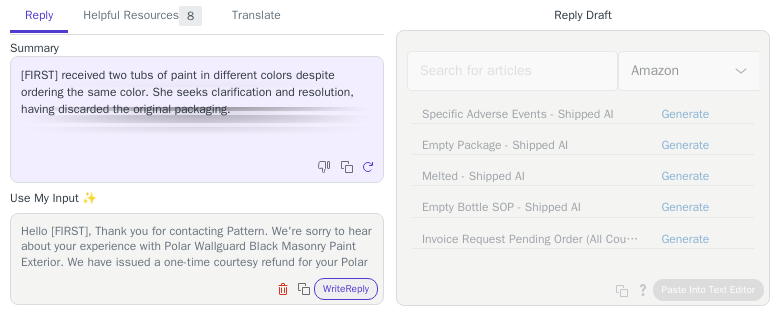 scroll, scrollTop: 0, scrollLeft: 0, axis: both 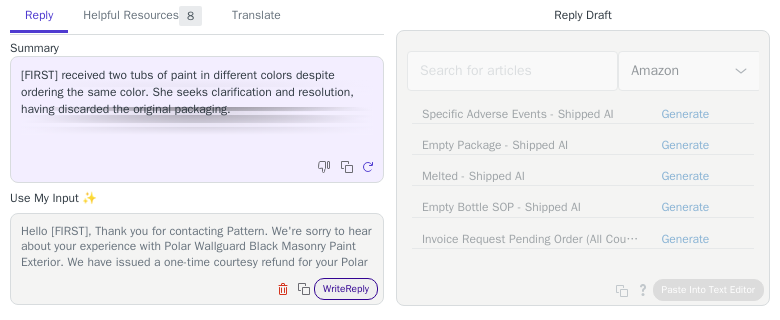 click on "Write  Reply" at bounding box center [346, 289] 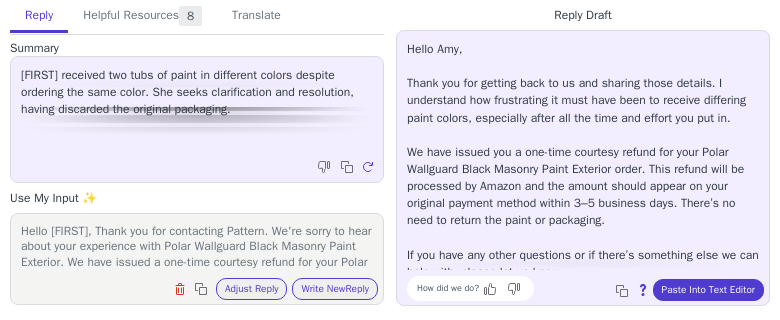 scroll, scrollTop: 27, scrollLeft: 0, axis: vertical 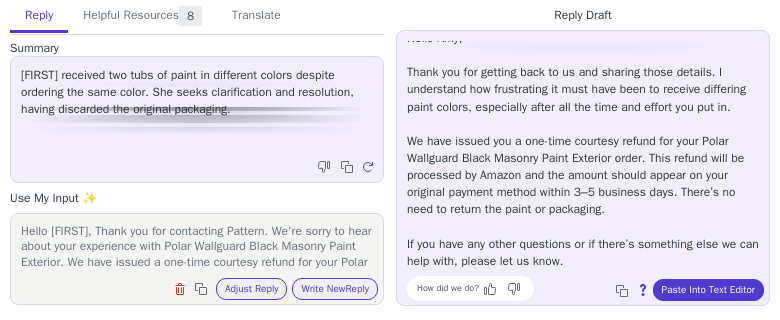 click on "How did we do?   Copy to clipboard About this reply Paste Into Text Editor" at bounding box center [593, 288] 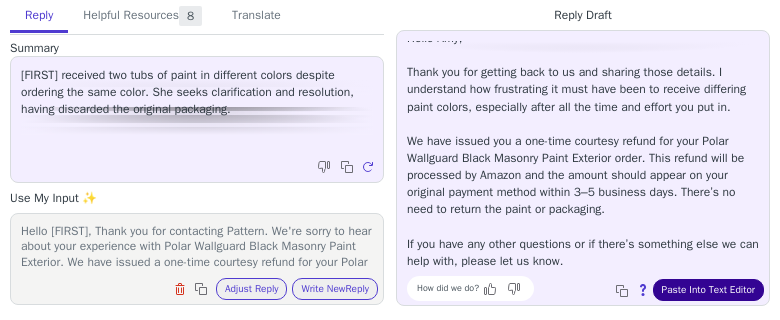 click on "Paste Into Text Editor" at bounding box center (708, 290) 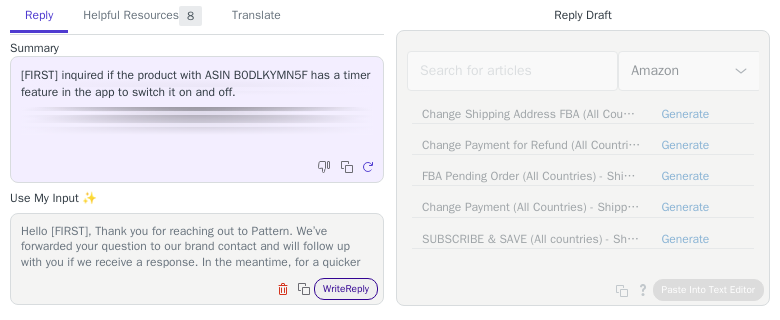 scroll, scrollTop: 0, scrollLeft: 0, axis: both 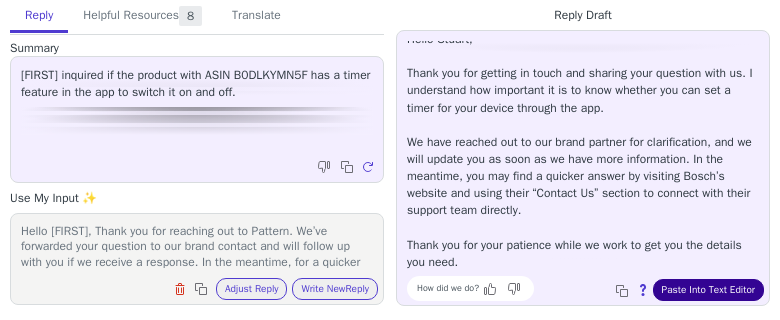 click on "Paste Into Text Editor" at bounding box center (708, 290) 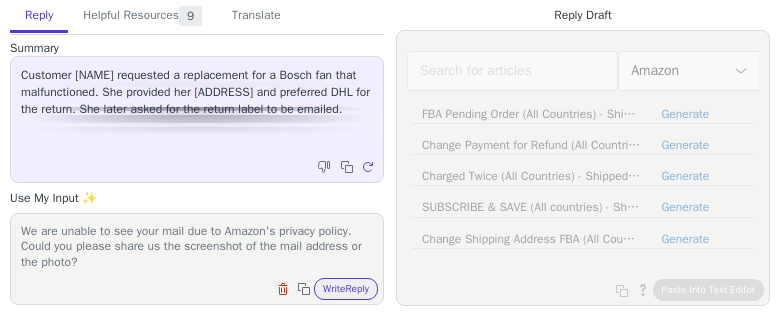 scroll, scrollTop: 0, scrollLeft: 0, axis: both 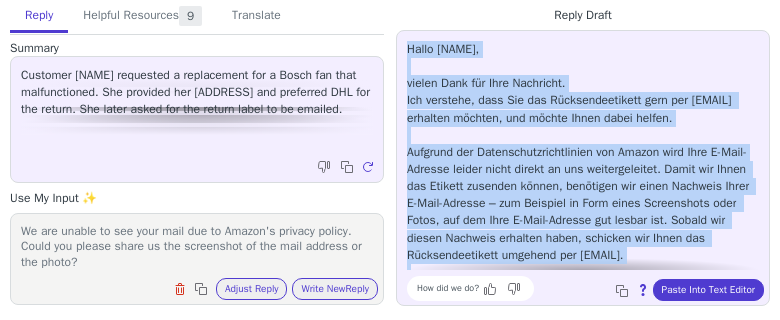 drag, startPoint x: 630, startPoint y: 267, endPoint x: 408, endPoint y: 54, distance: 307.6573 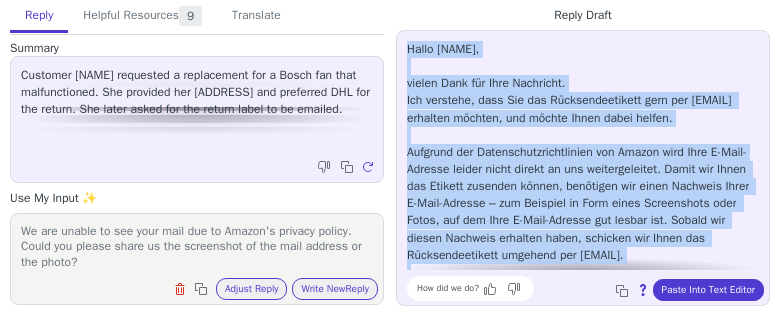 copy on "Hallo [NAME], vielen Dank für Ihre Nachricht.   Ich verstehe, dass Sie das Rücksendeetikett gern per [EMAIL] erhalten möchten, und möchte Ihnen dabei helfen. Aufgrund der Datenschutzrichtlinien von Amazon wird Ihre E-Mail-Adresse leider nicht direkt an uns weitergeleitet. Damit wir Ihnen das Etikett zusenden können, benötigen wir einen Nachweis Ihrer E-Mail-Adresse – zum Beispiel in Form eines Screenshots oder Fotos, auf dem Ihre E-Mail-Adresse gut lesbar ist. Sobald wir diesen Nachweis erhalten haben, schicken wir Ihnen das Rücksendeetikett umgehend per [EMAIL]. Vielen Dank für Ihre Unterstützung! Bei weiteren Fragen sind wir selbstverständlich jederzeit für Sie da." 